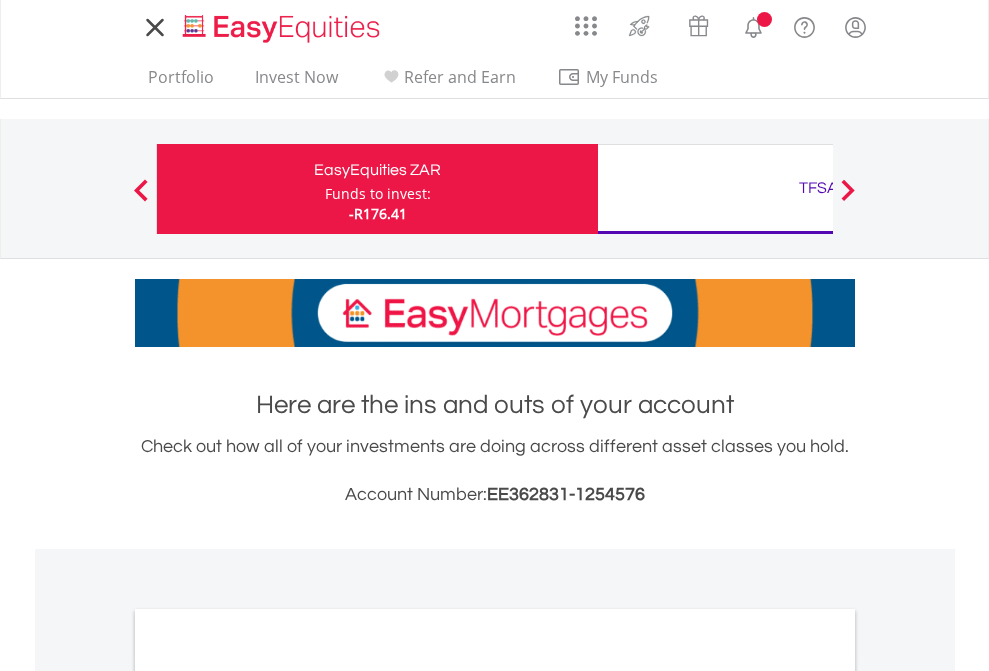 scroll, scrollTop: 0, scrollLeft: 0, axis: both 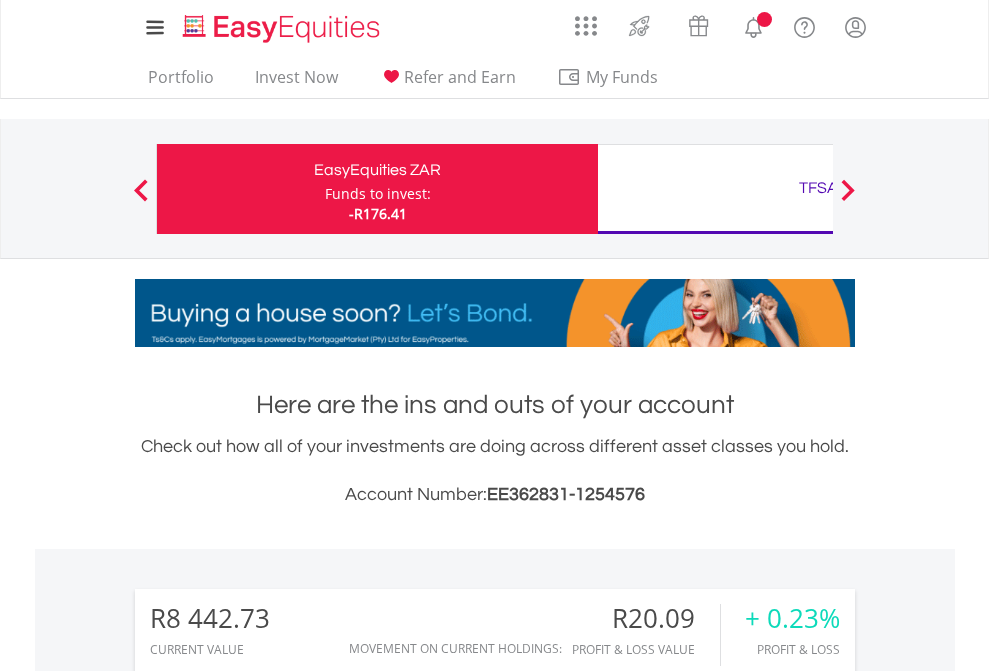 click on "Funds to invest:" at bounding box center [378, 194] 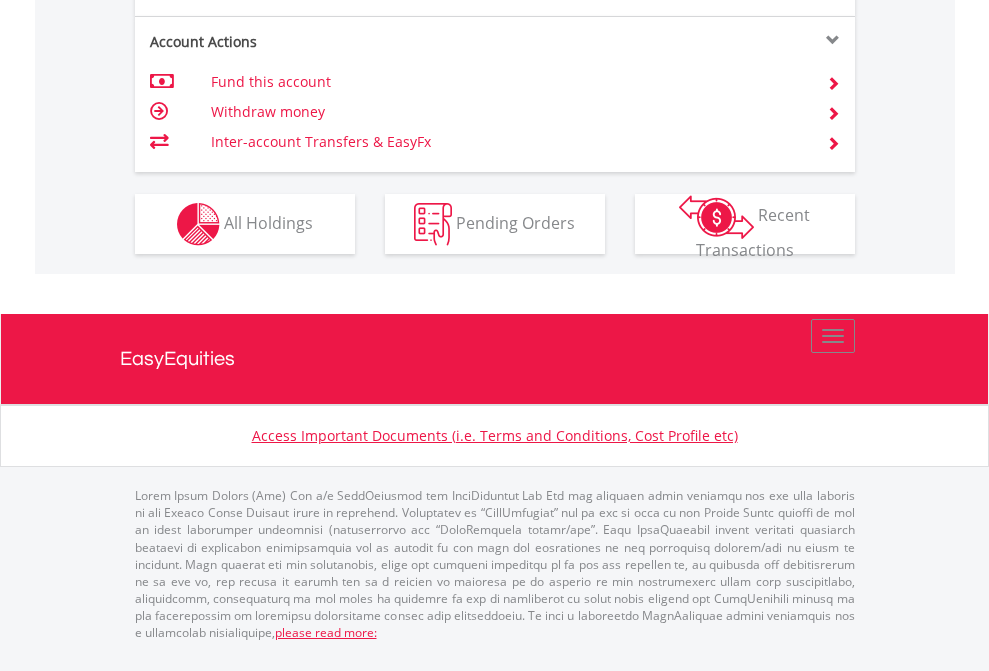 scroll, scrollTop: 1917, scrollLeft: 0, axis: vertical 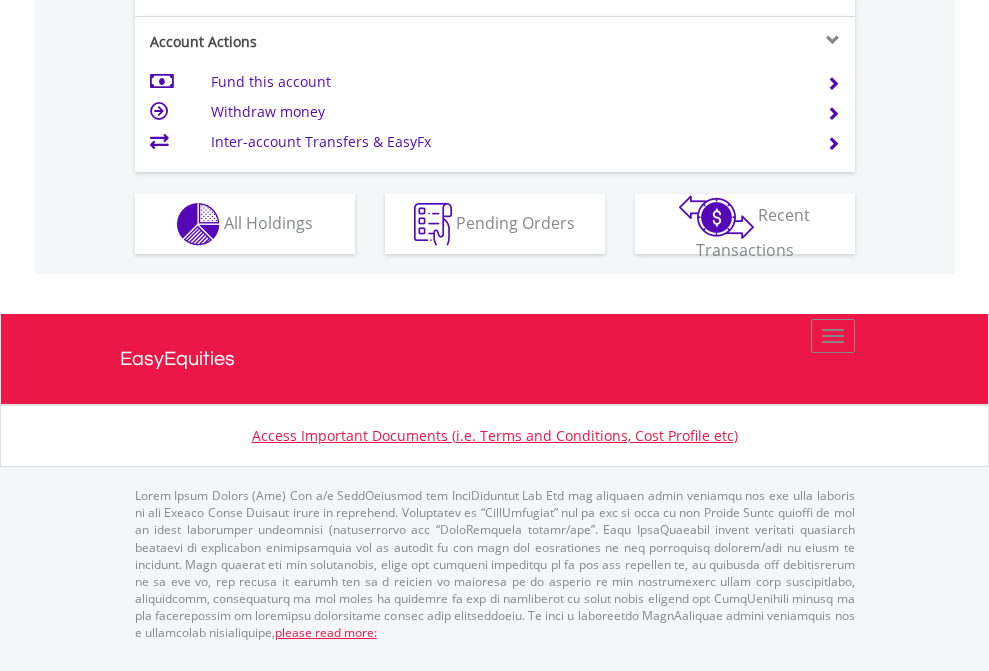 click on "Investment types" at bounding box center (706, -337) 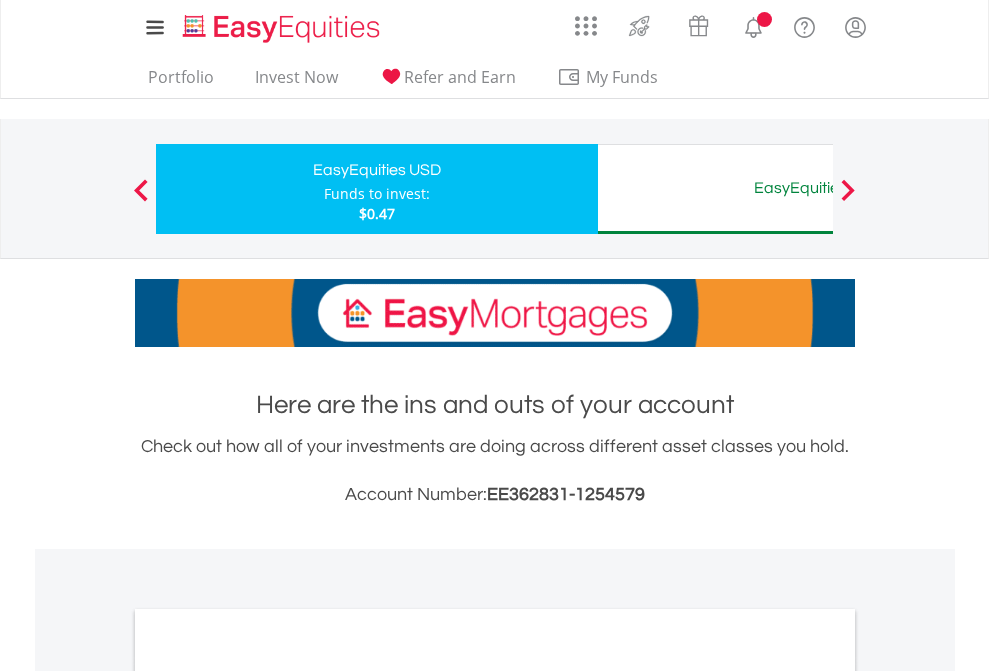 scroll, scrollTop: 0, scrollLeft: 0, axis: both 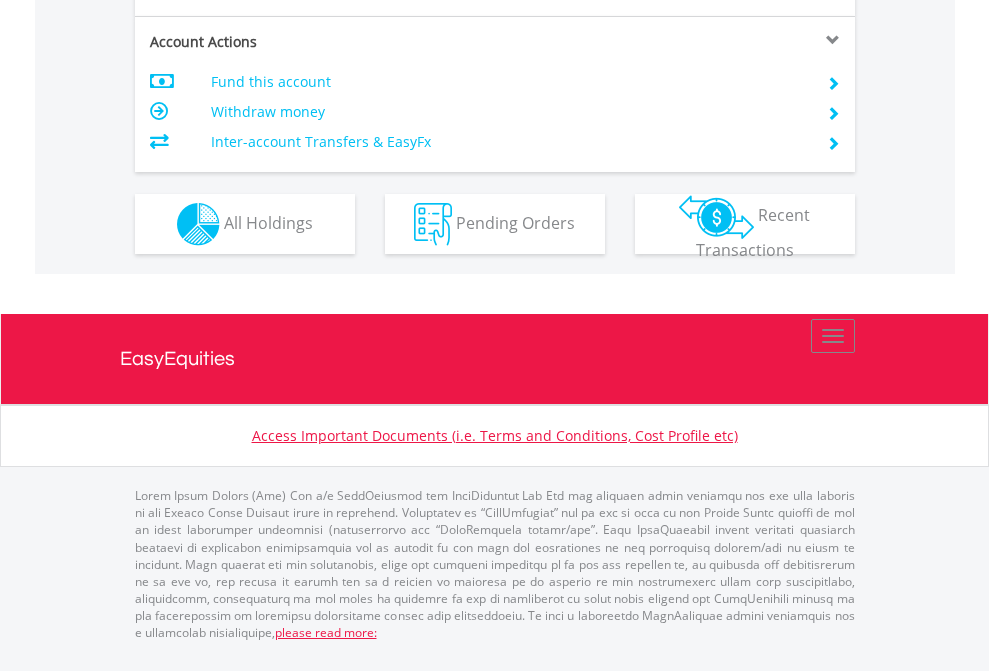 click on "Investment types" at bounding box center (706, -337) 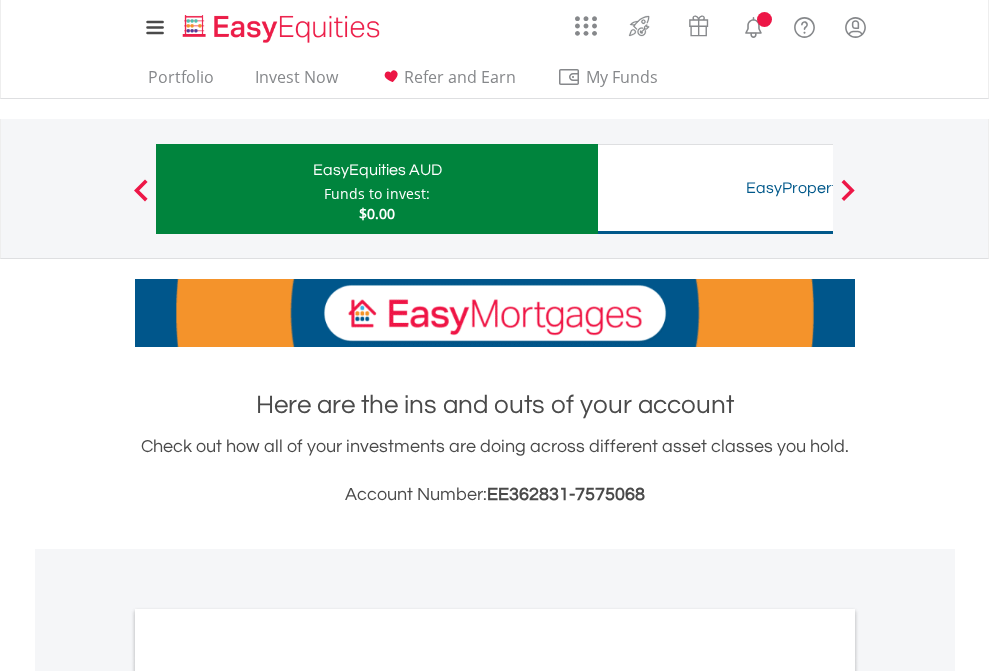 scroll, scrollTop: 0, scrollLeft: 0, axis: both 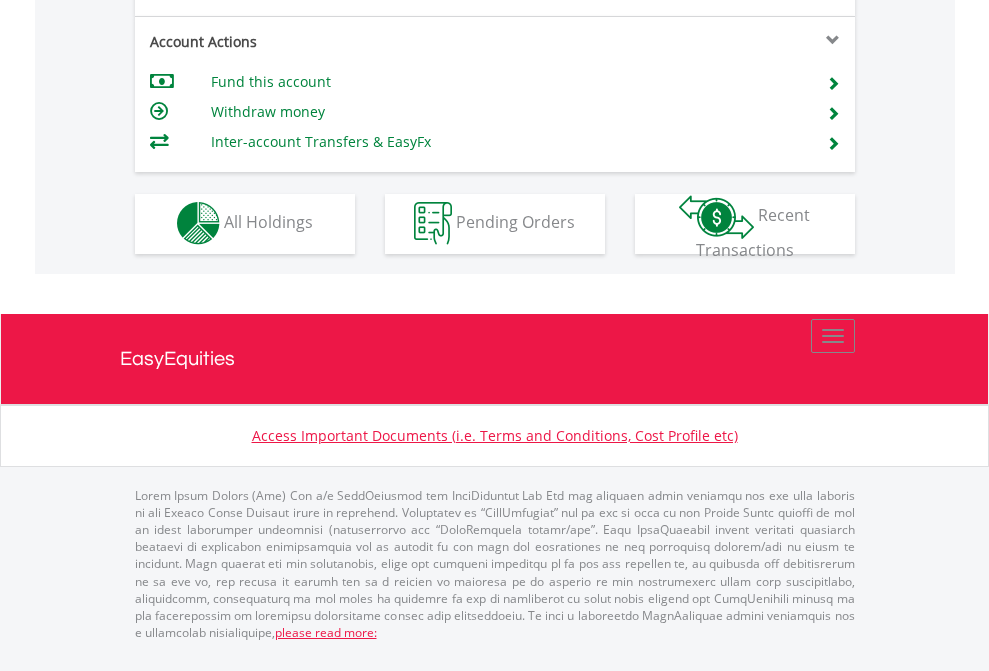 click on "Investment types" at bounding box center (706, -353) 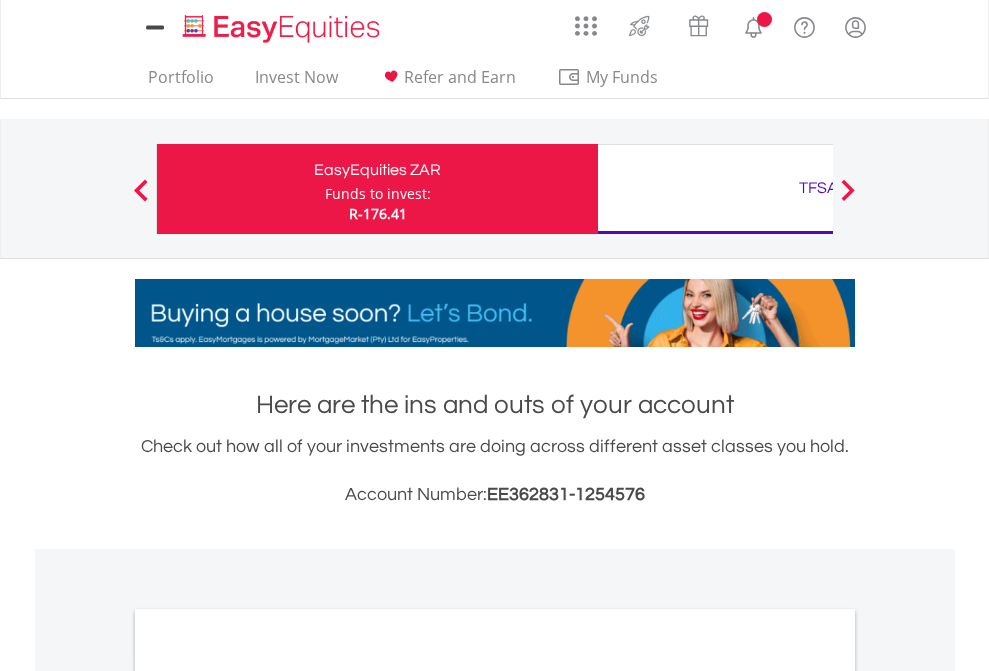 click on "All Holdings" at bounding box center [268, 1096] 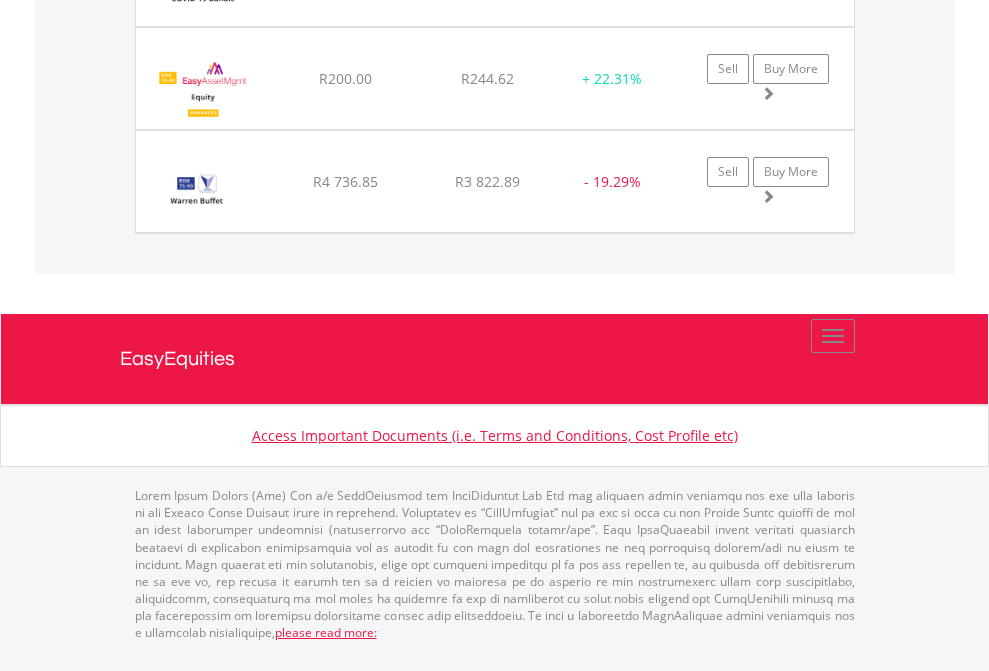 click on "TFSA" at bounding box center (818, -1646) 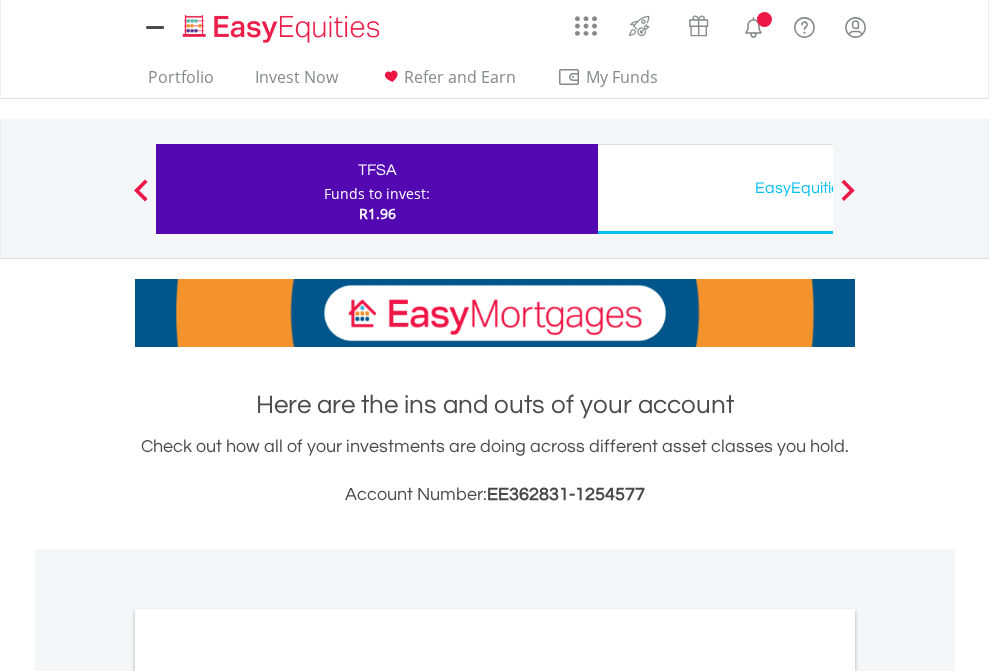 scroll, scrollTop: 1202, scrollLeft: 0, axis: vertical 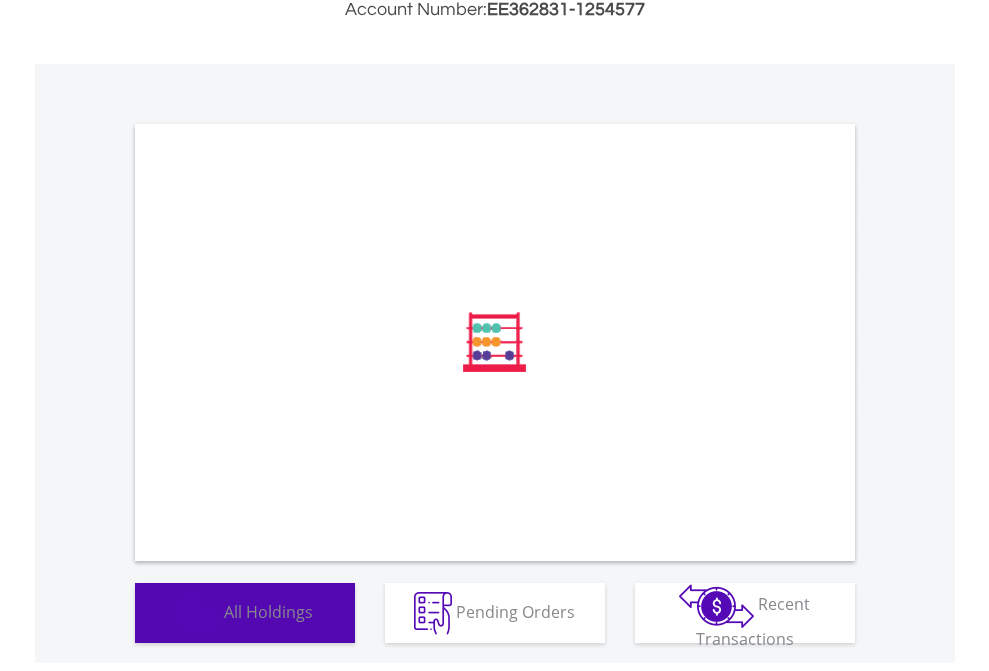 click on "All Holdings" at bounding box center [268, 611] 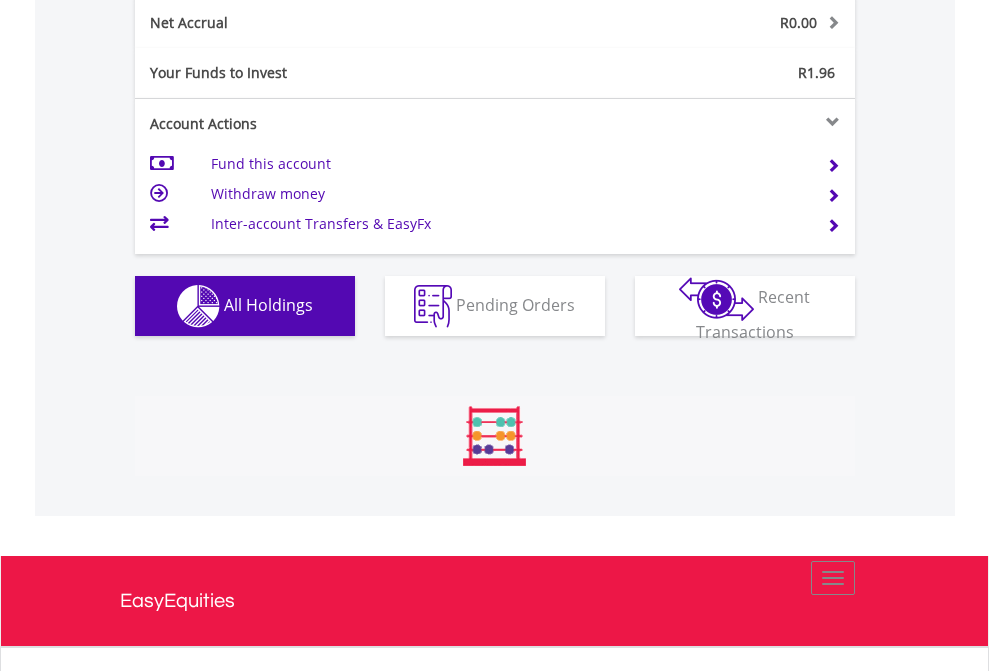 scroll, scrollTop: 999808, scrollLeft: 999687, axis: both 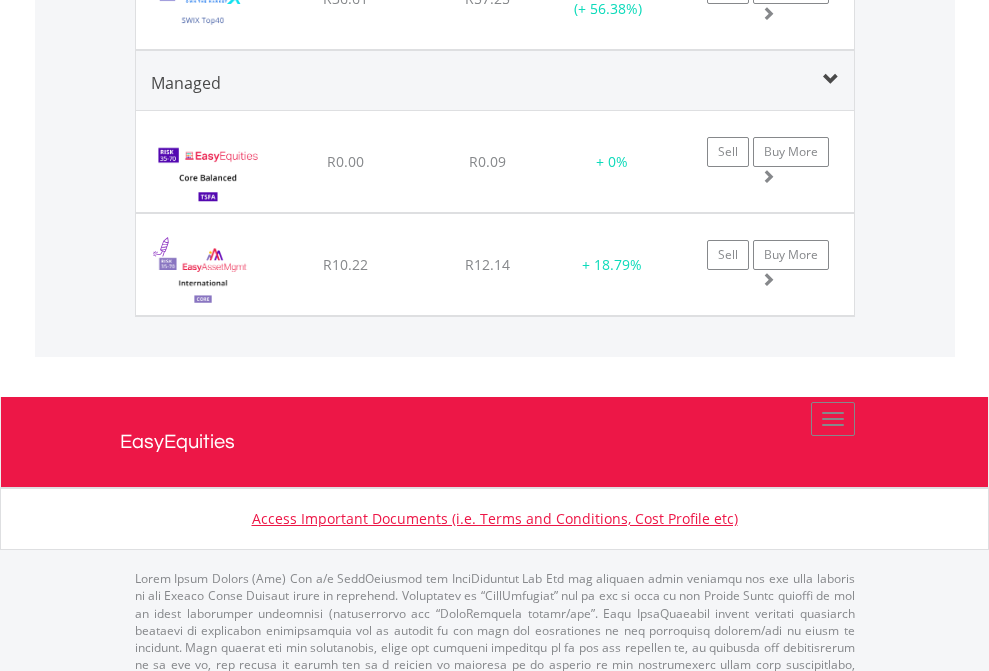 click on "EasyEquities USD" at bounding box center [818, -2076] 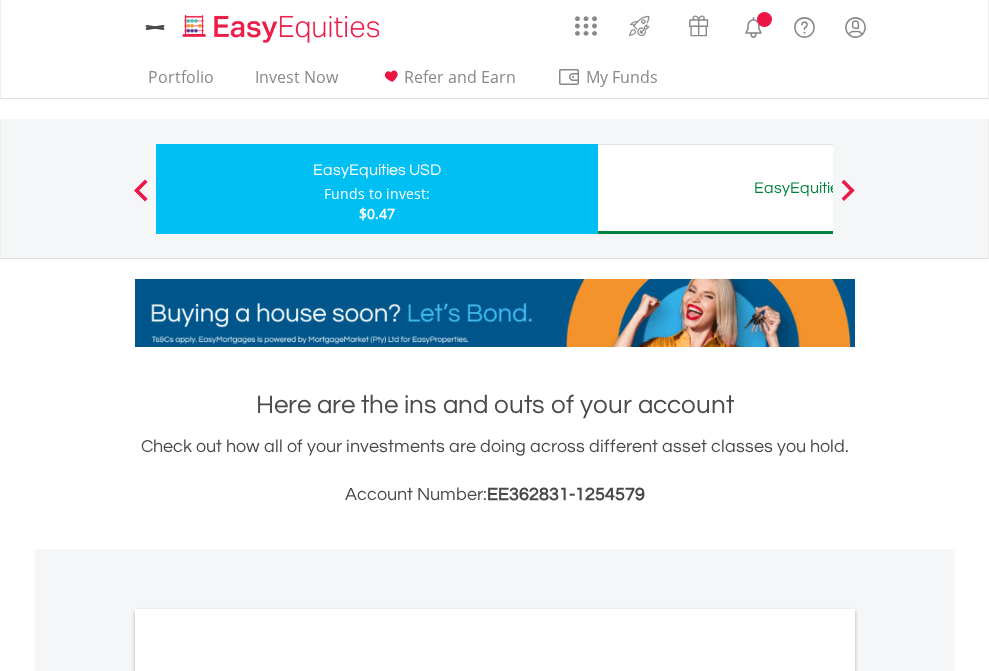 scroll, scrollTop: 0, scrollLeft: 0, axis: both 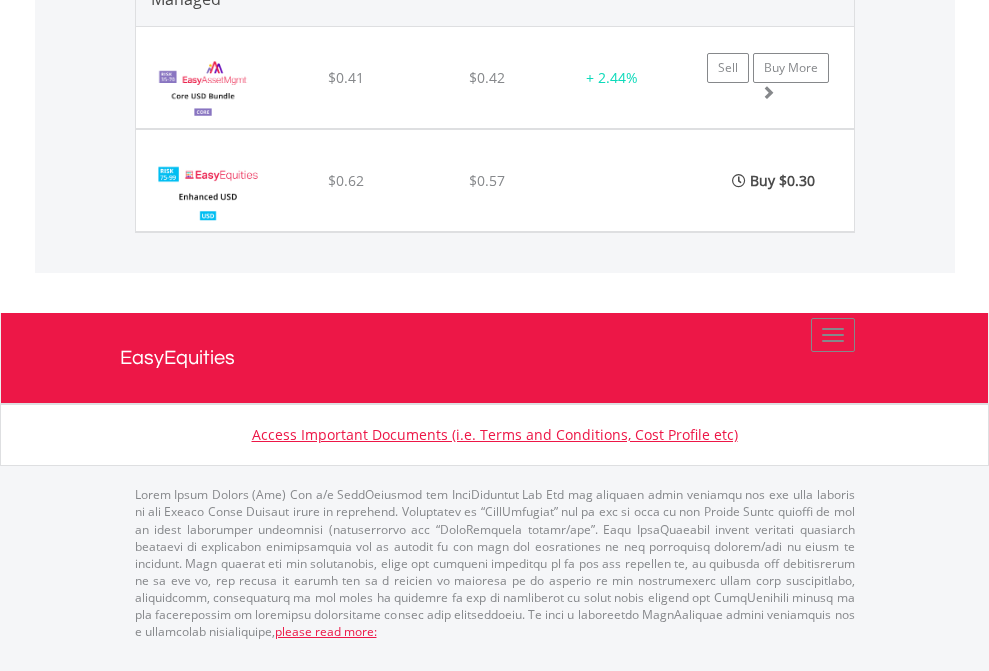 click on "EasyEquities AUD" at bounding box center [818, -1891] 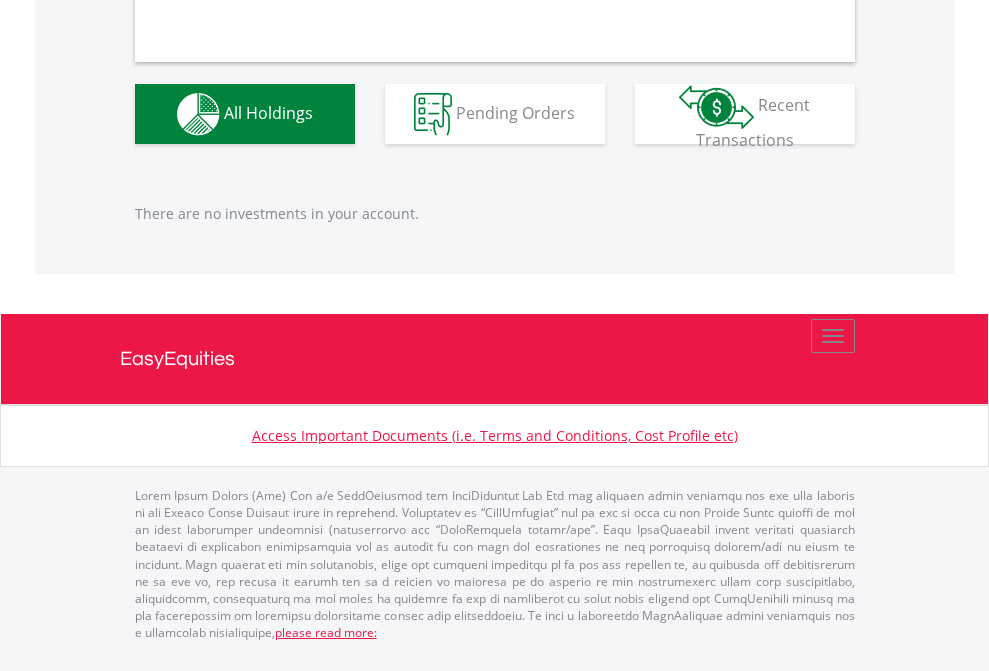 scroll, scrollTop: 1980, scrollLeft: 0, axis: vertical 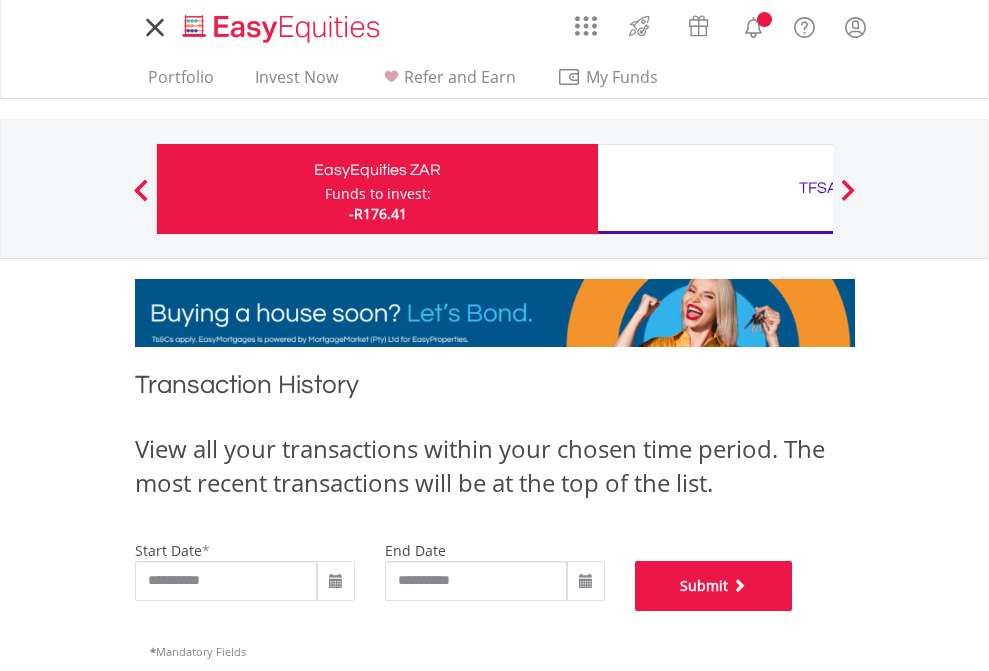 click on "Submit" at bounding box center [714, 586] 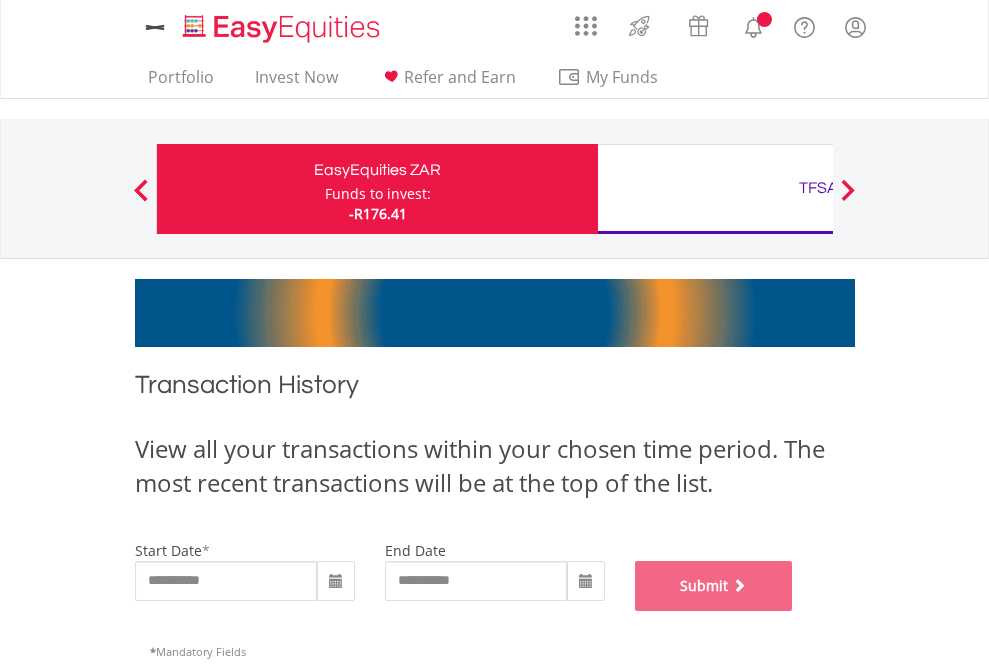 scroll, scrollTop: 811, scrollLeft: 0, axis: vertical 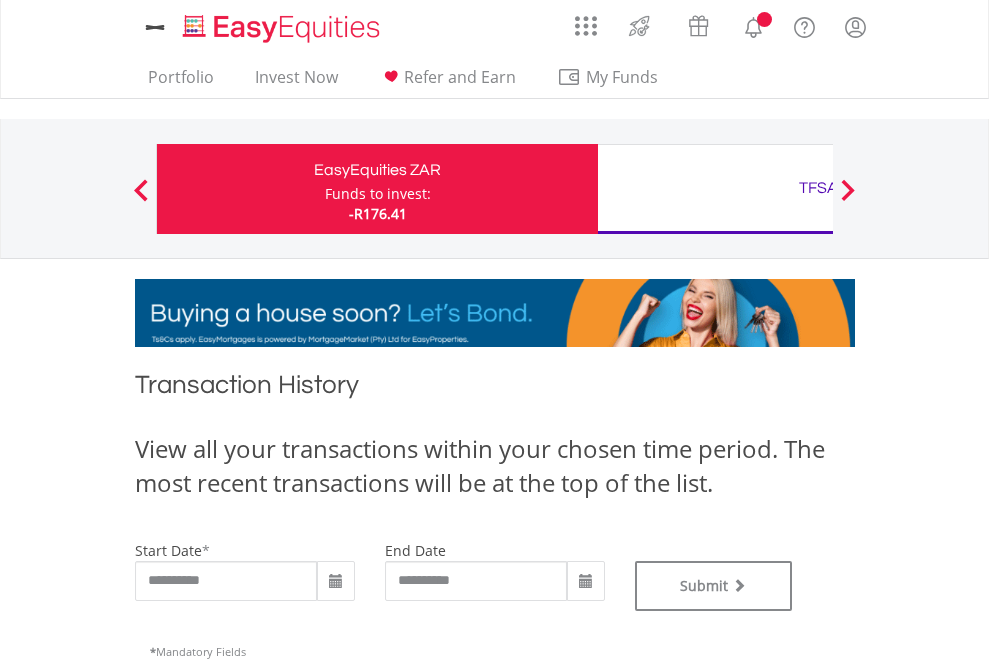 click on "TFSA" at bounding box center [818, 188] 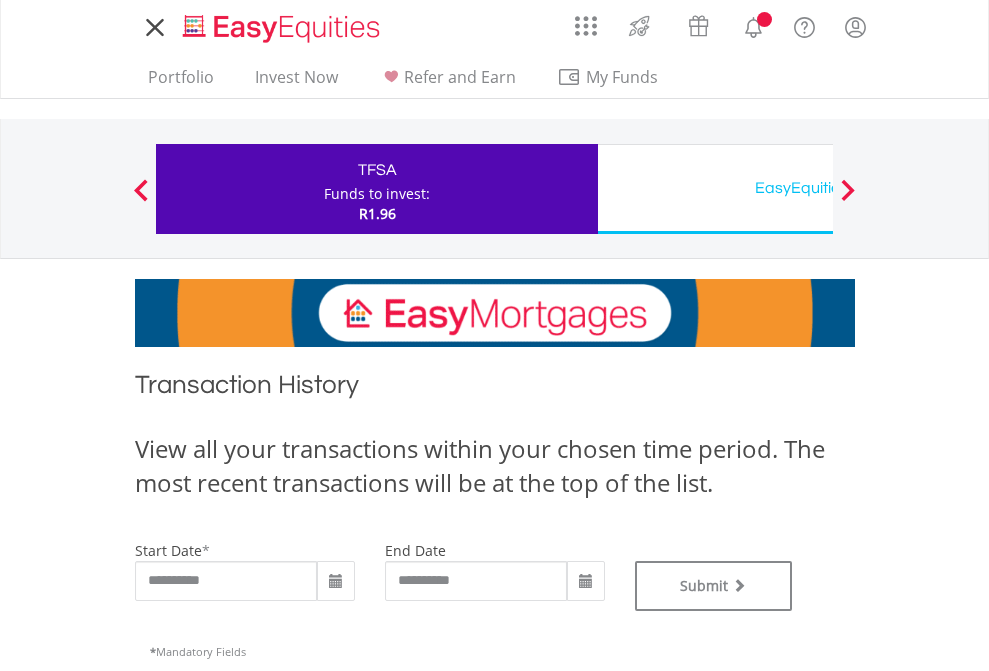 scroll, scrollTop: 0, scrollLeft: 0, axis: both 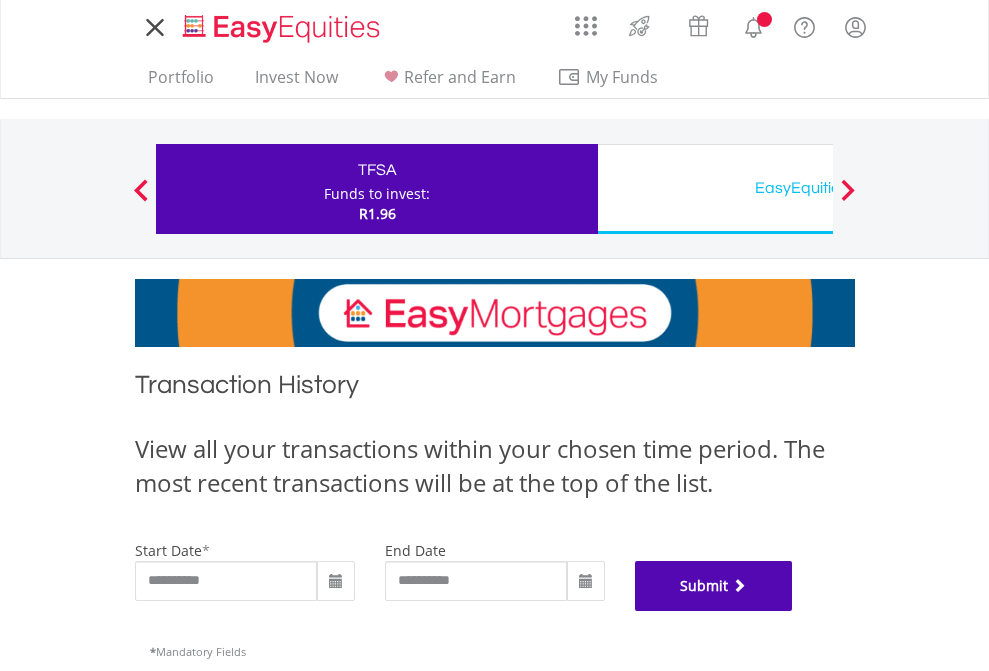 click on "Submit" at bounding box center [714, 586] 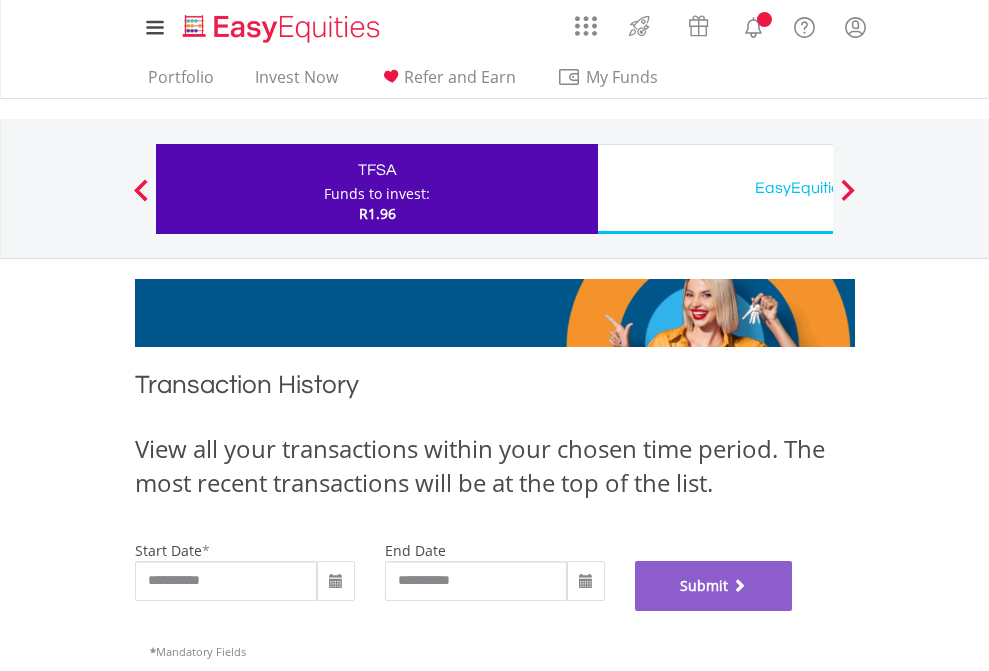 scroll, scrollTop: 811, scrollLeft: 0, axis: vertical 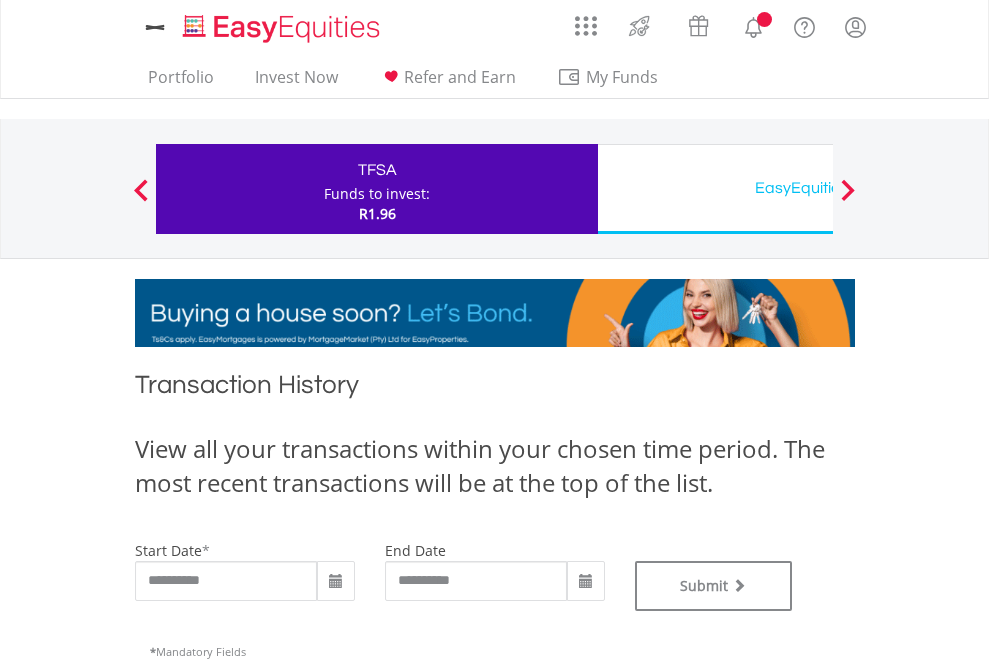 click on "EasyEquities USD" at bounding box center [818, 188] 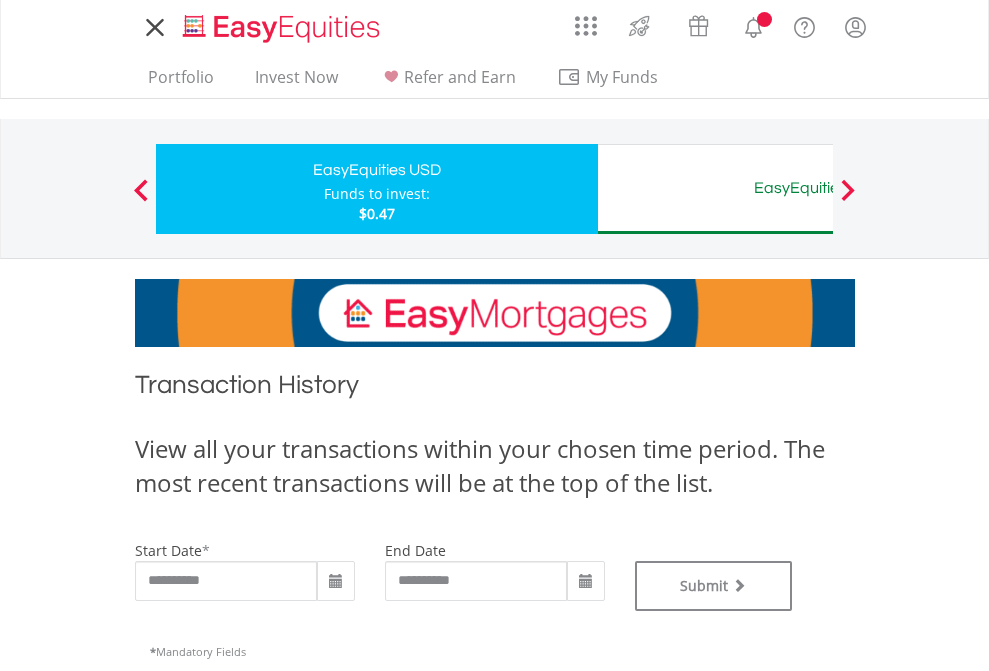 scroll, scrollTop: 0, scrollLeft: 0, axis: both 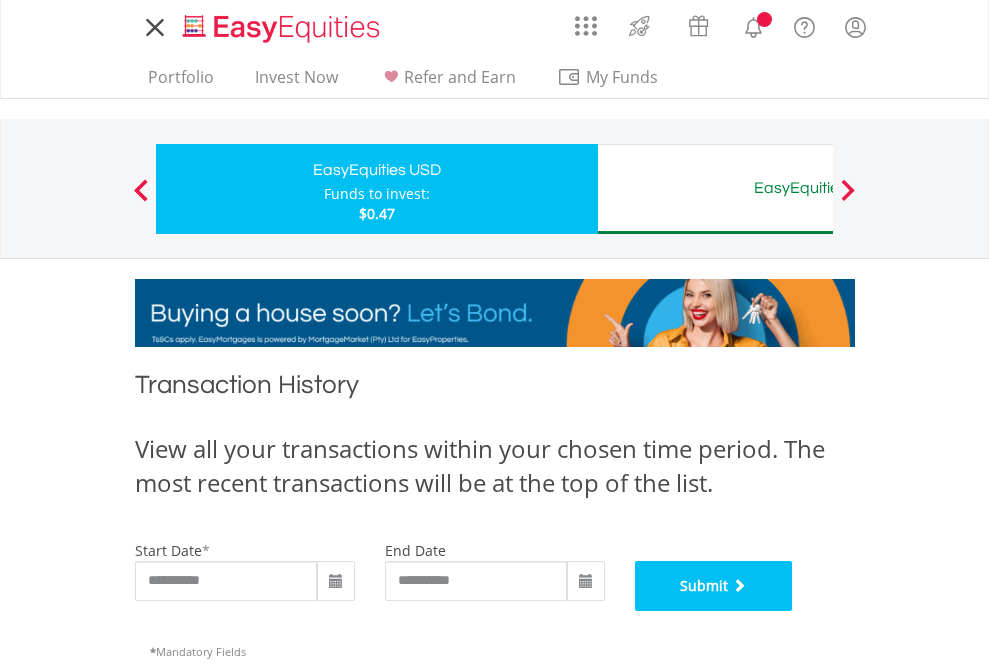 click on "Submit" at bounding box center [714, 586] 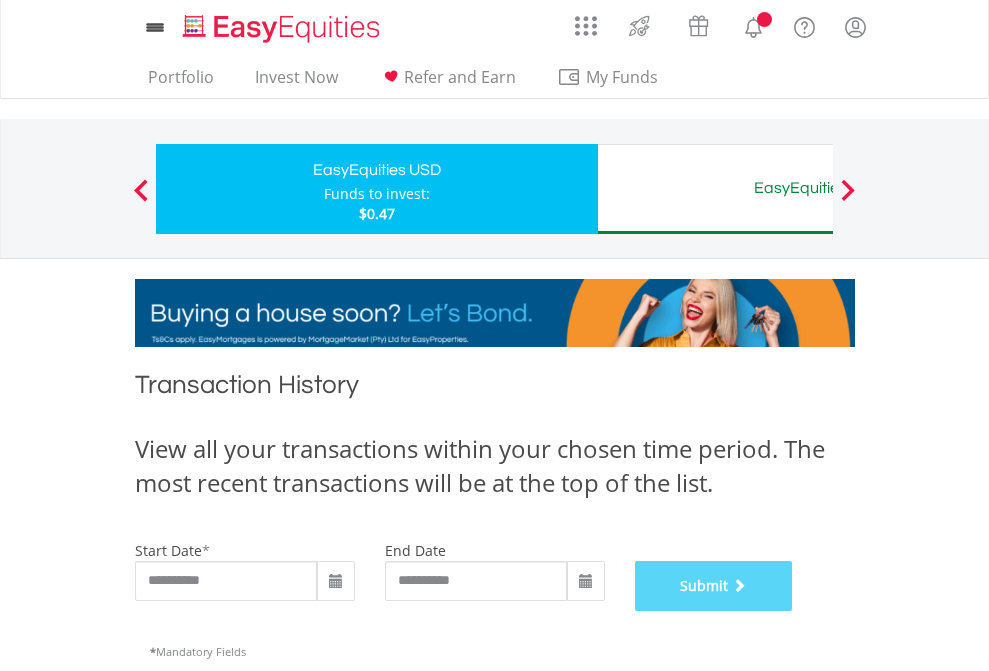 scroll, scrollTop: 811, scrollLeft: 0, axis: vertical 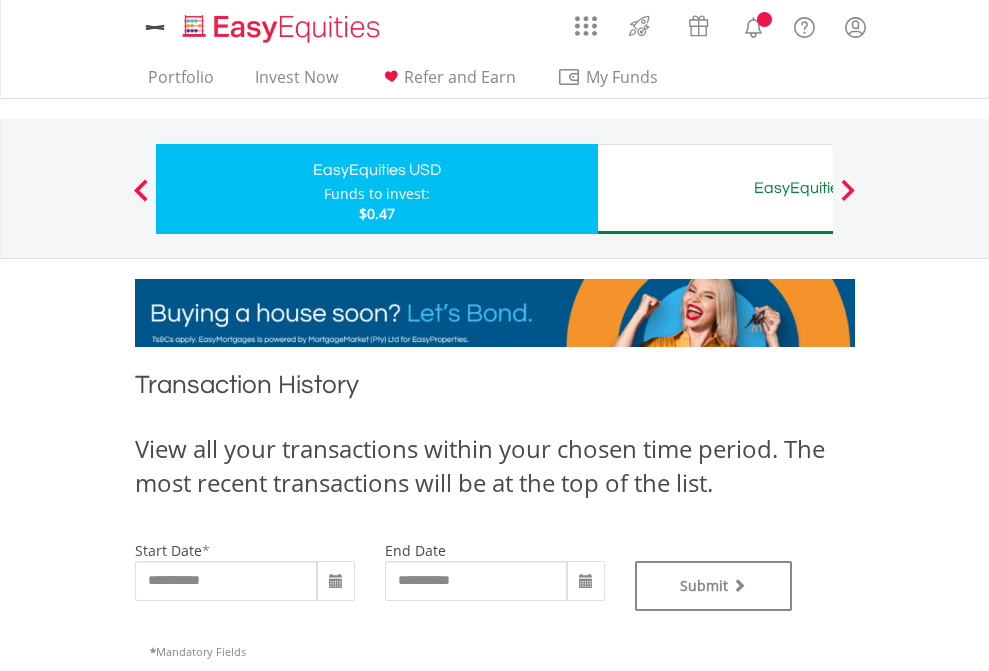 click on "EasyEquities AUD" at bounding box center (818, 188) 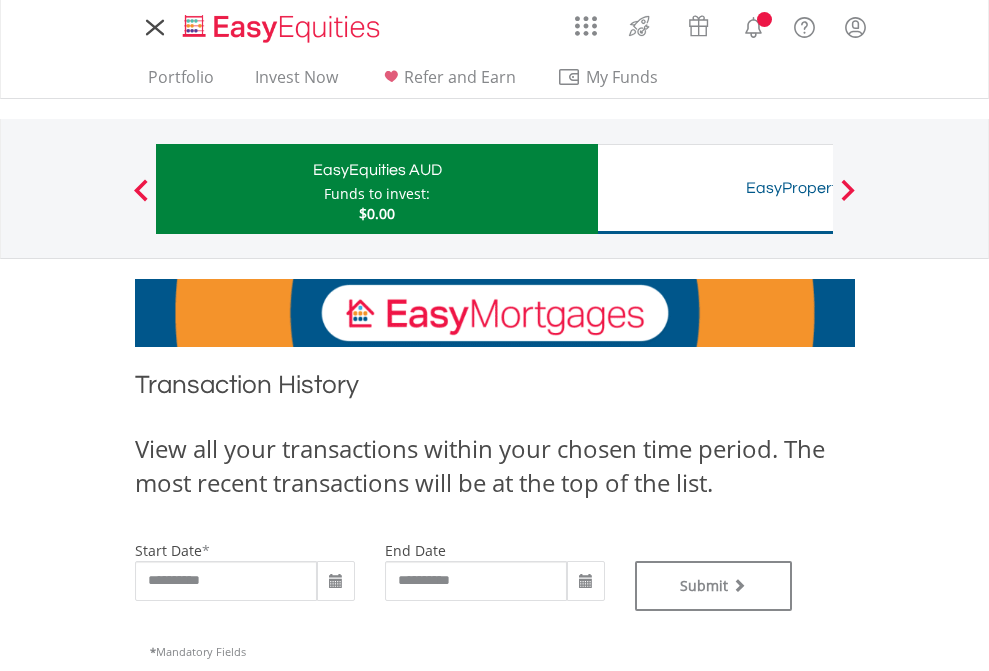 scroll, scrollTop: 0, scrollLeft: 0, axis: both 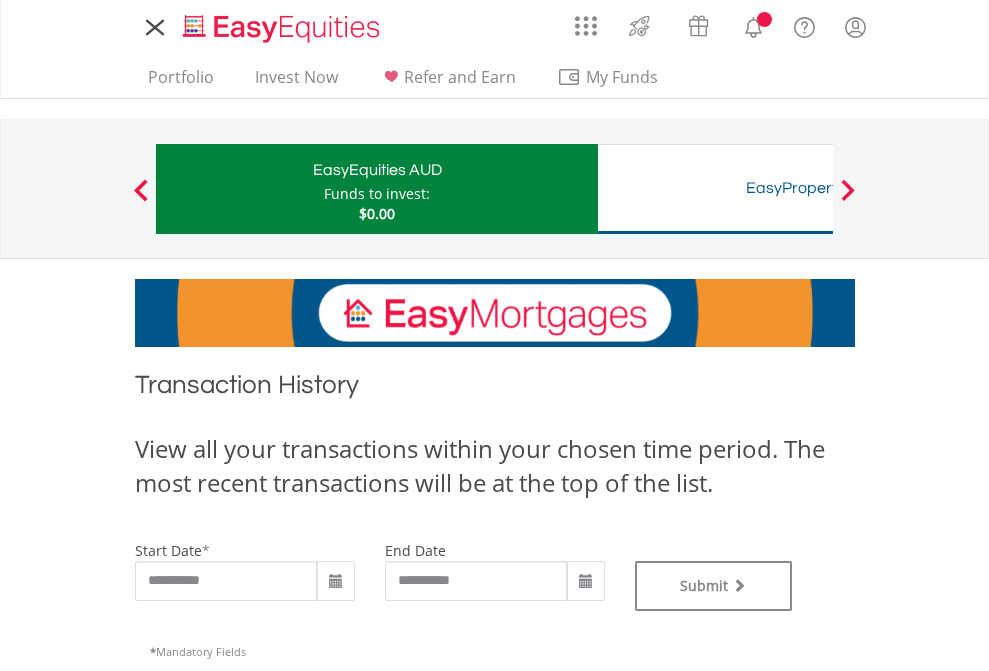 type on "**********" 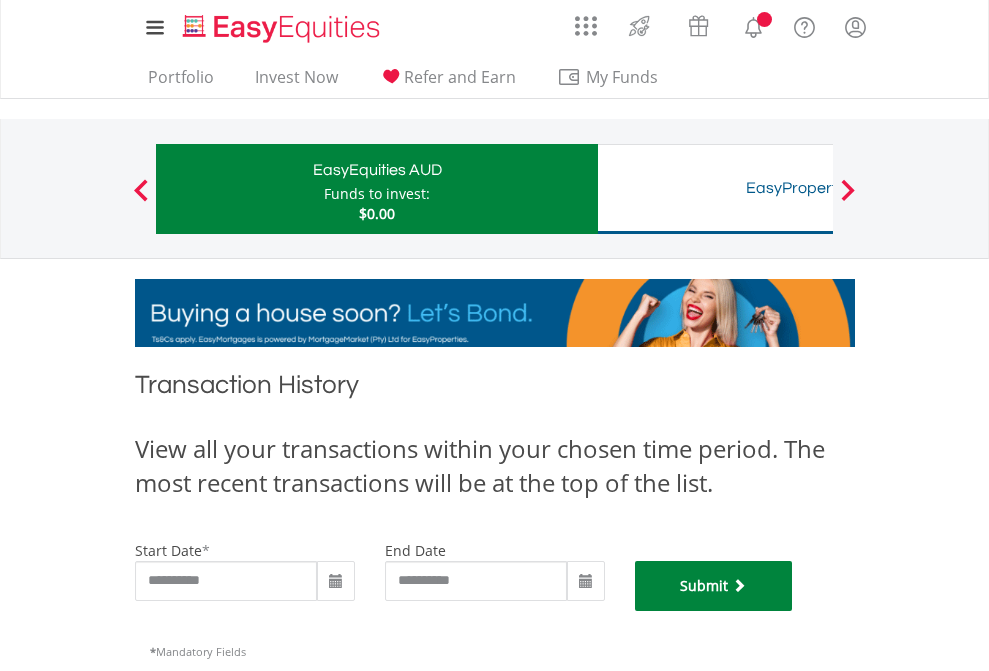 click on "Submit" at bounding box center (714, 586) 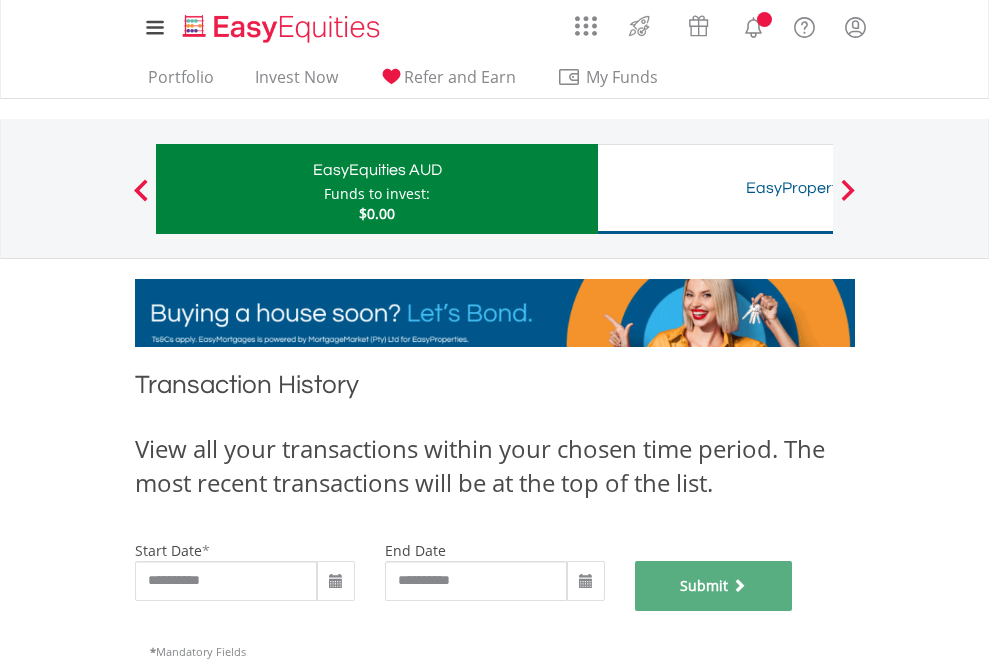 scroll, scrollTop: 811, scrollLeft: 0, axis: vertical 